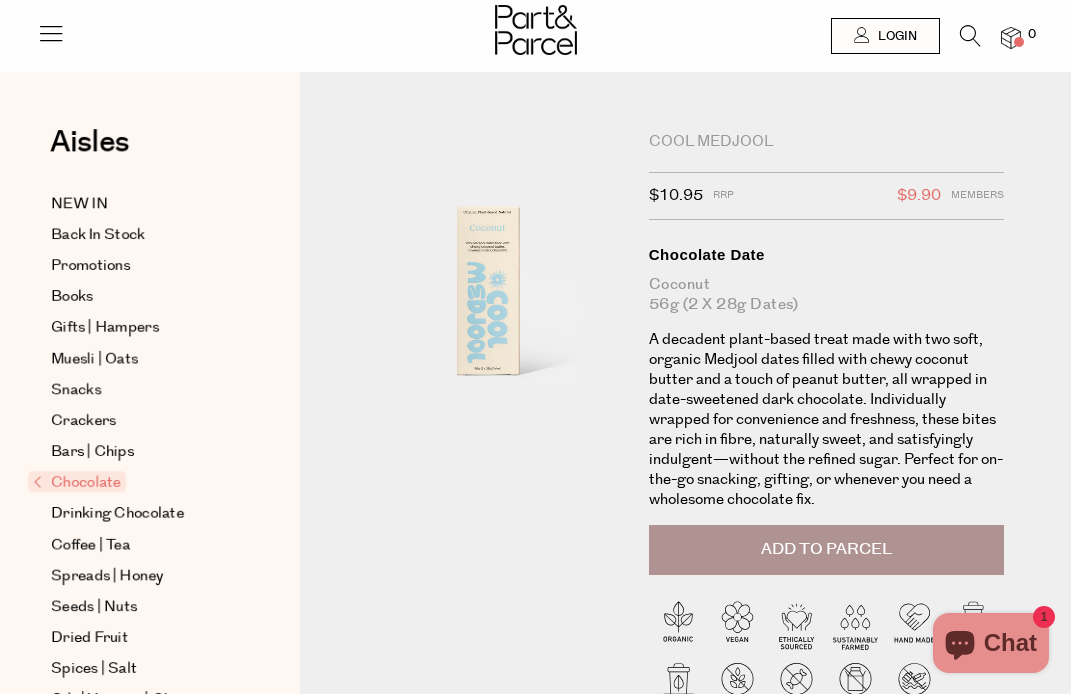 scroll, scrollTop: 0, scrollLeft: 0, axis: both 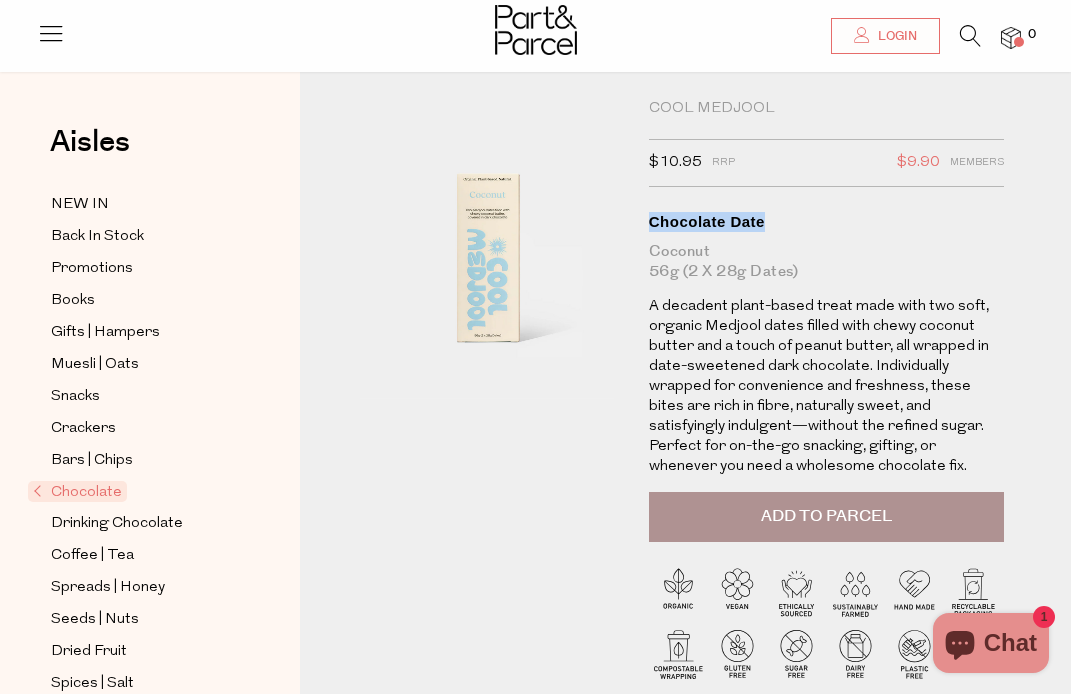 drag, startPoint x: 651, startPoint y: 214, endPoint x: 794, endPoint y: 228, distance: 143.68369 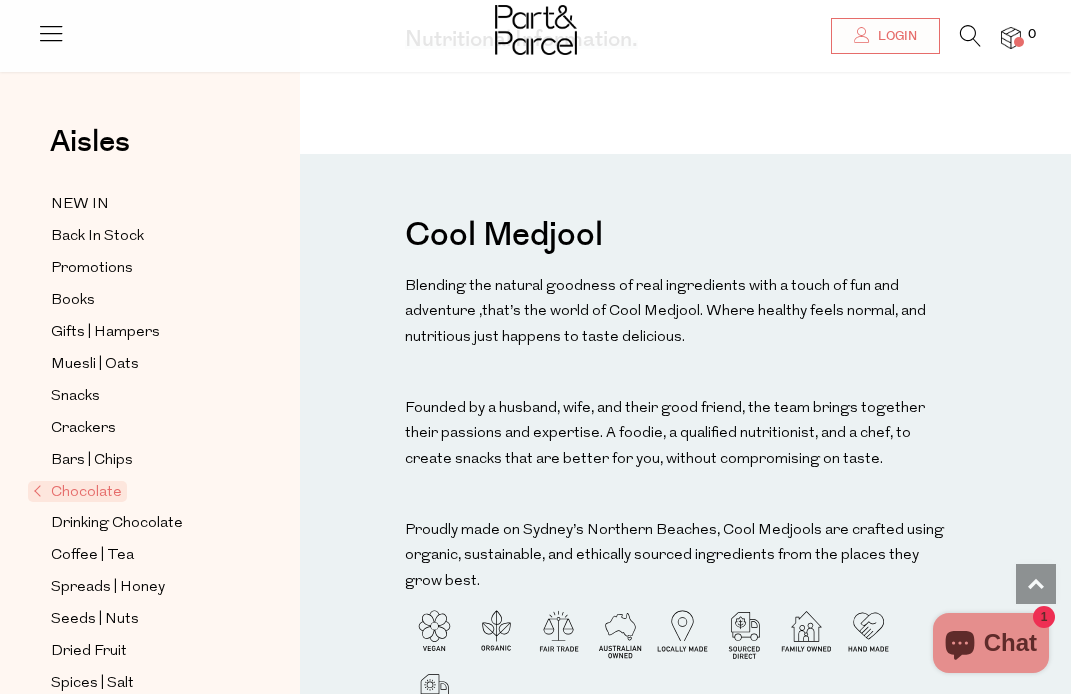 scroll, scrollTop: 1828, scrollLeft: 0, axis: vertical 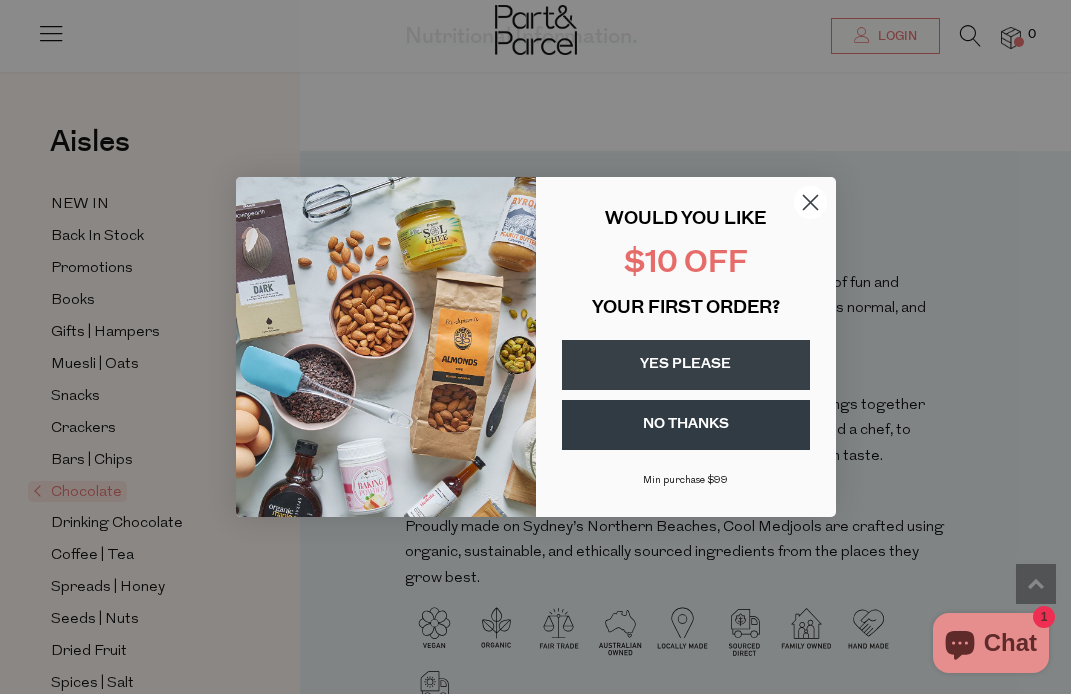 click 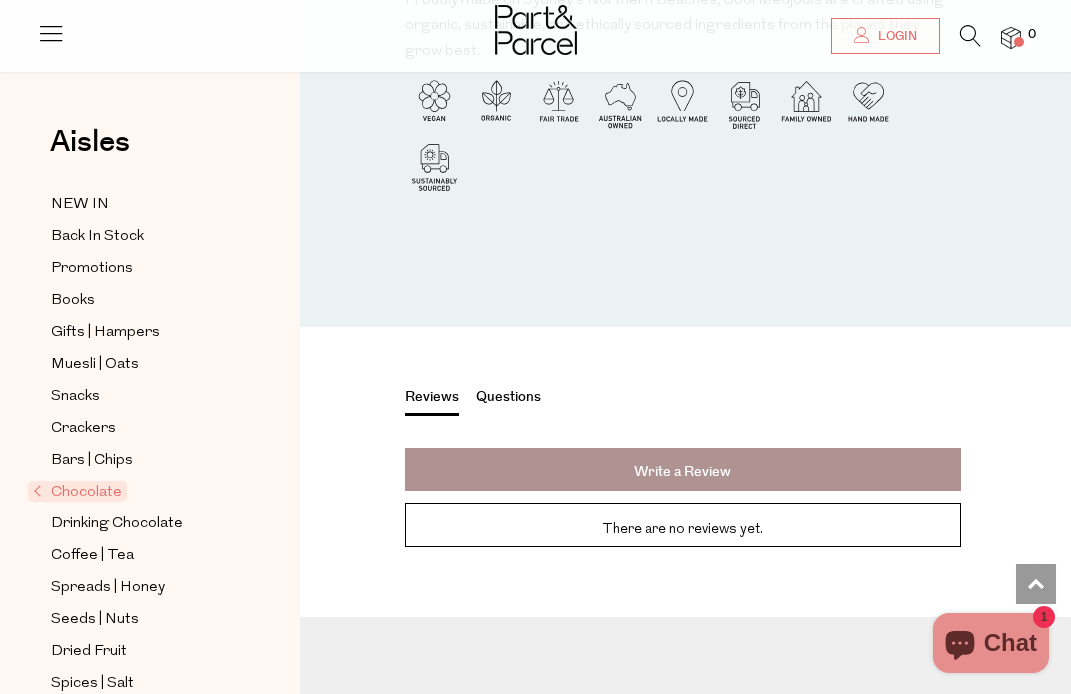 scroll, scrollTop: 2646, scrollLeft: 0, axis: vertical 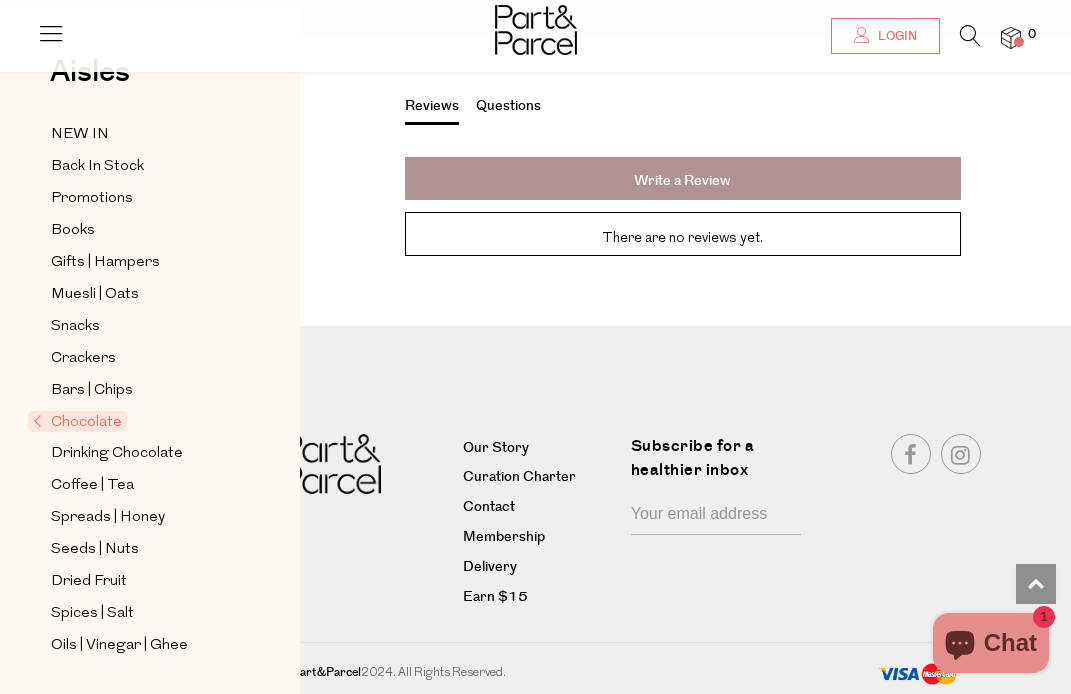 click on "Questions" at bounding box center [508, 109] 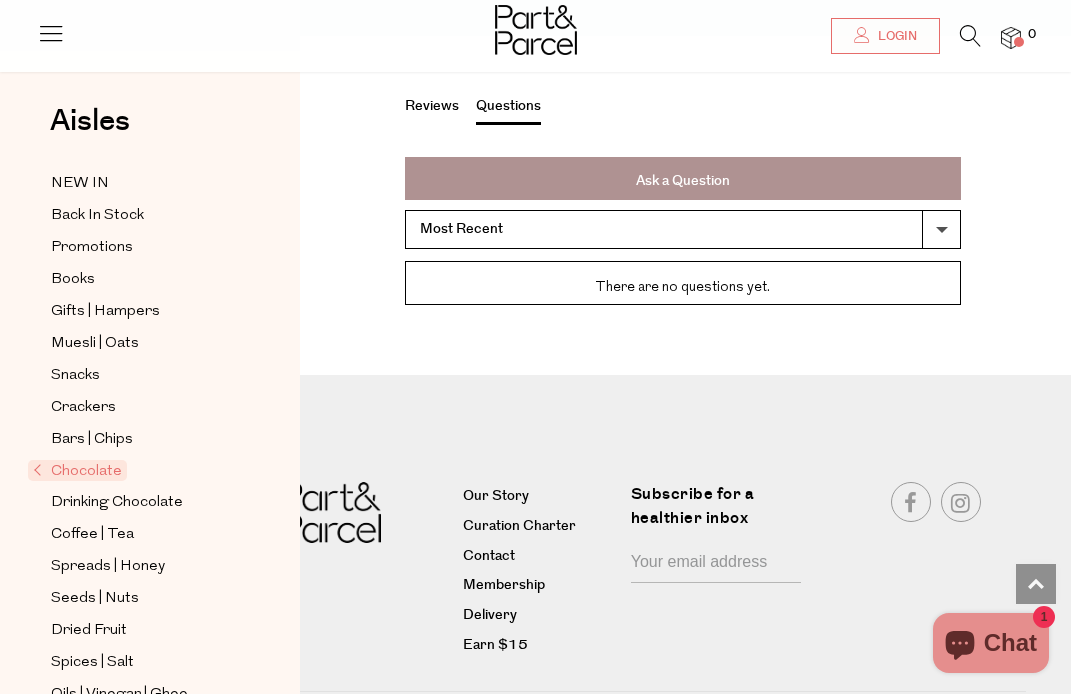 click on "Reviews" at bounding box center (432, 109) 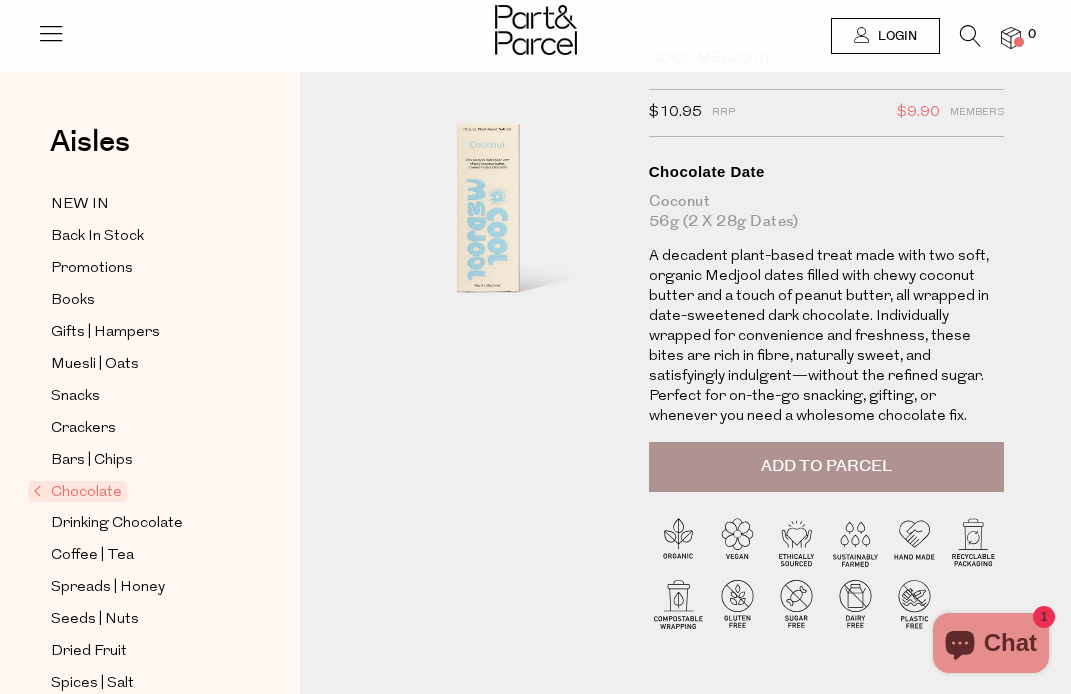scroll, scrollTop: 0, scrollLeft: 0, axis: both 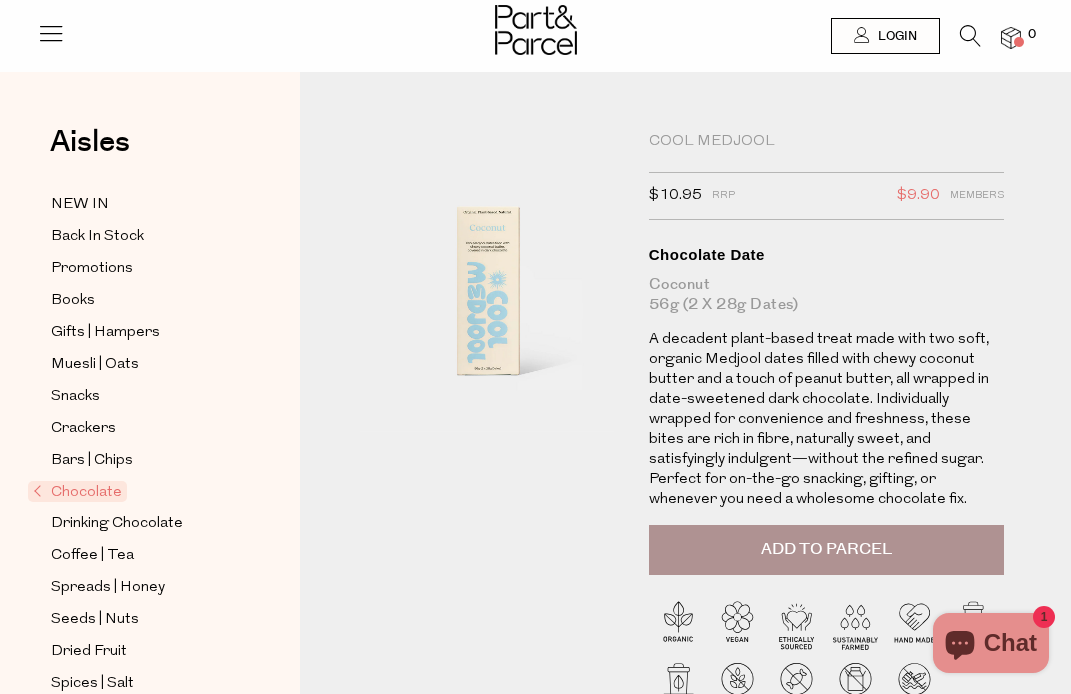 click at bounding box center (535, 32) 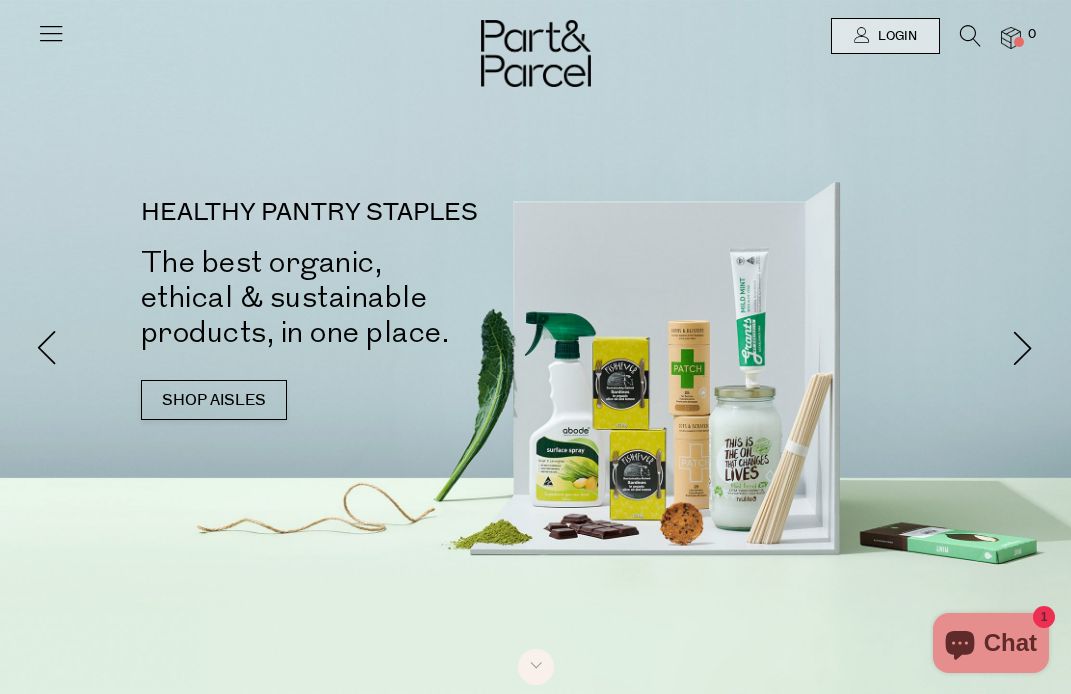 scroll, scrollTop: 0, scrollLeft: 0, axis: both 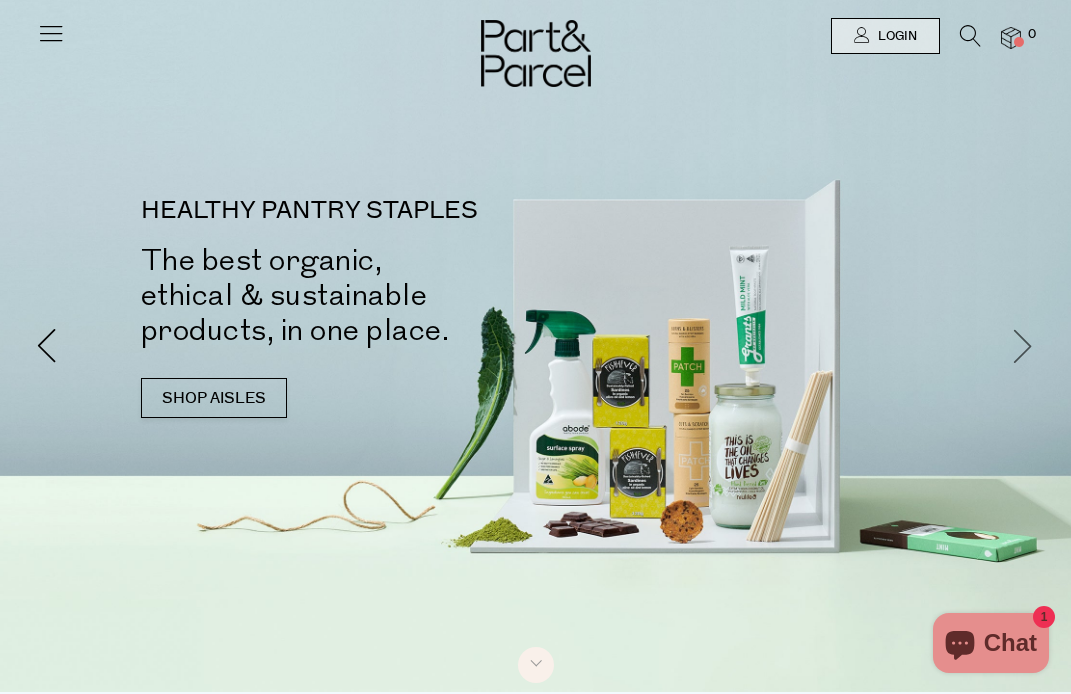 click at bounding box center [1023, 345] 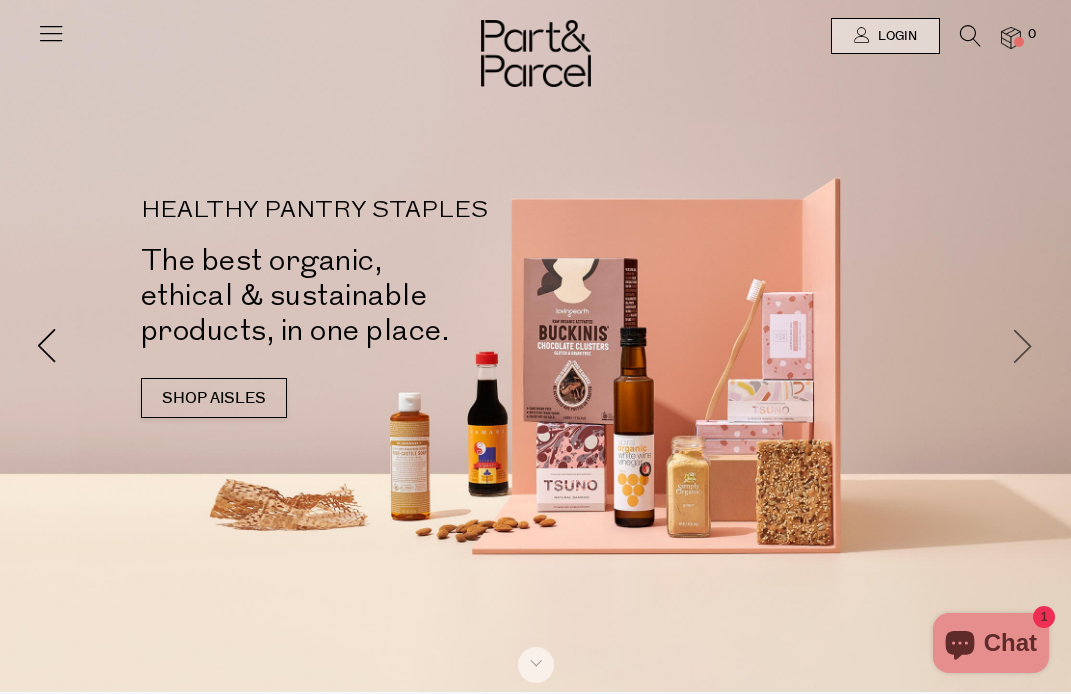 click at bounding box center [1023, 345] 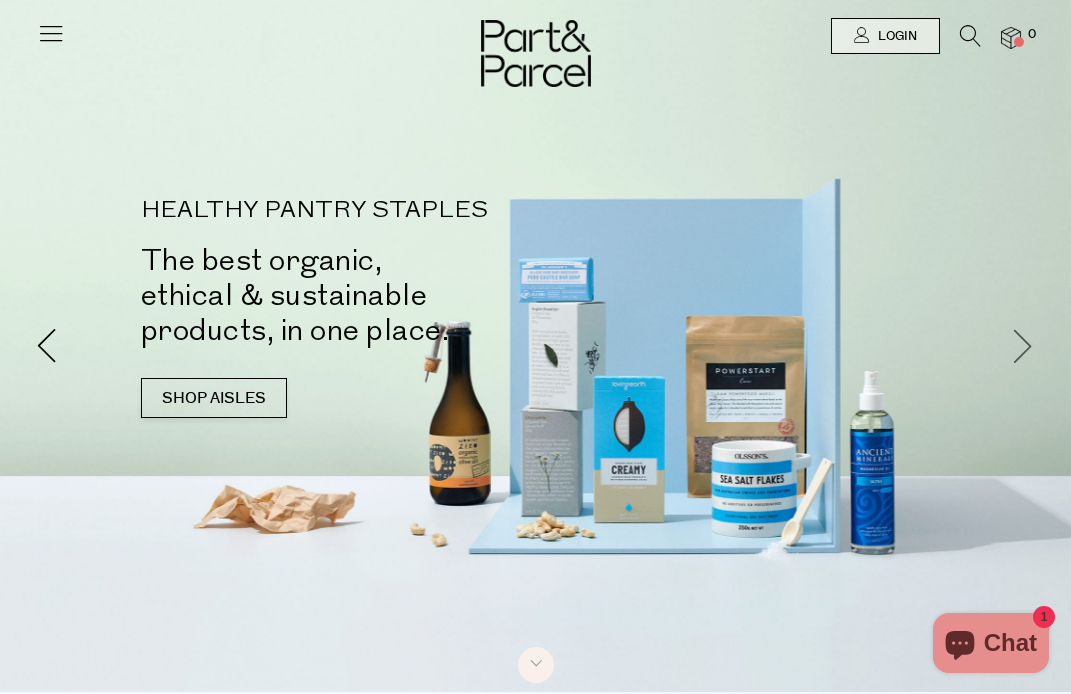 click at bounding box center [1023, 345] 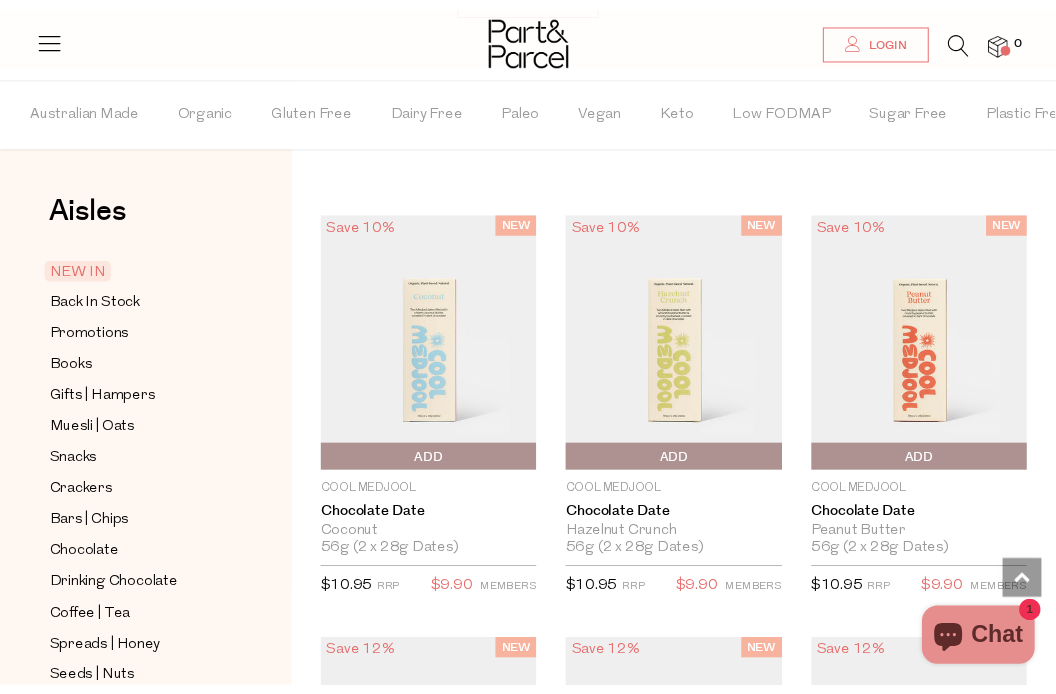 scroll, scrollTop: 1524, scrollLeft: 0, axis: vertical 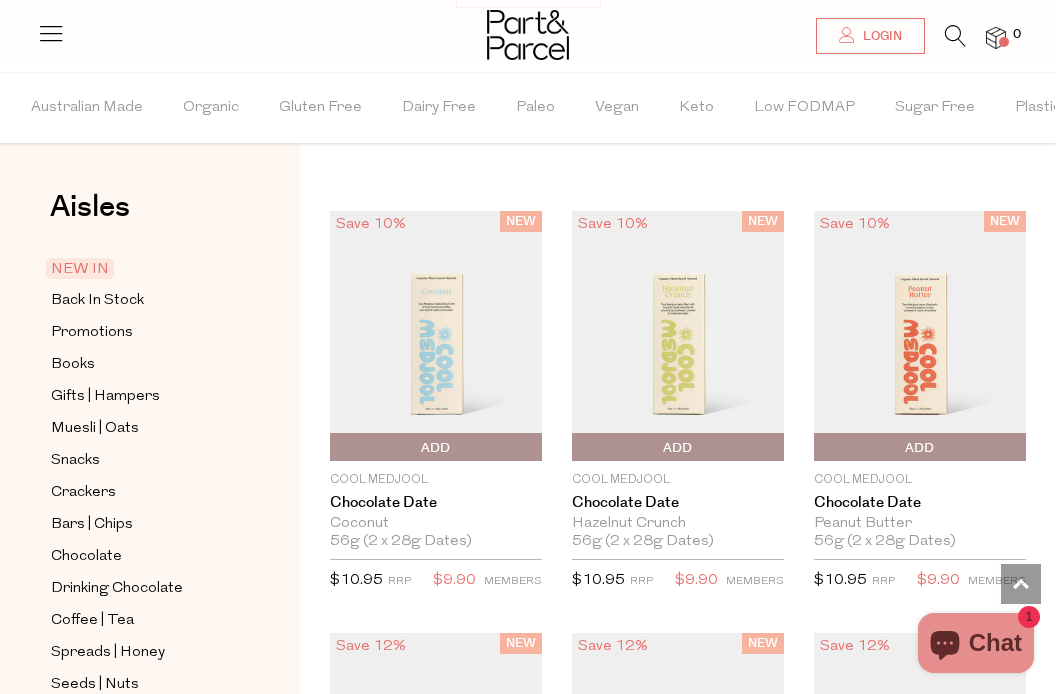 click at bounding box center [436, 336] 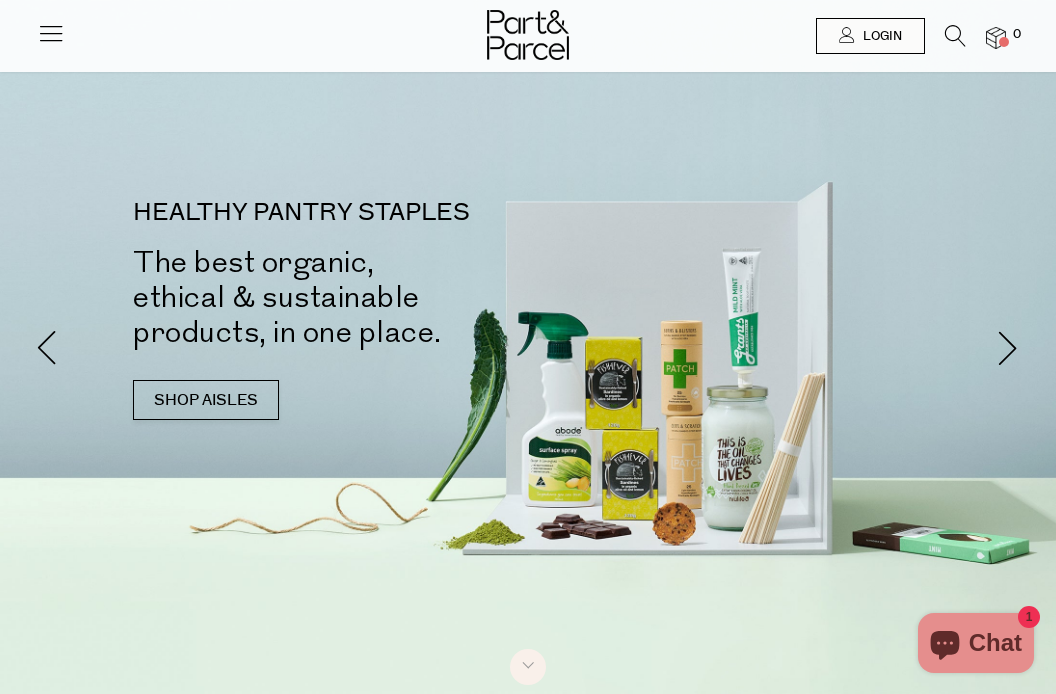 scroll, scrollTop: 1524, scrollLeft: 0, axis: vertical 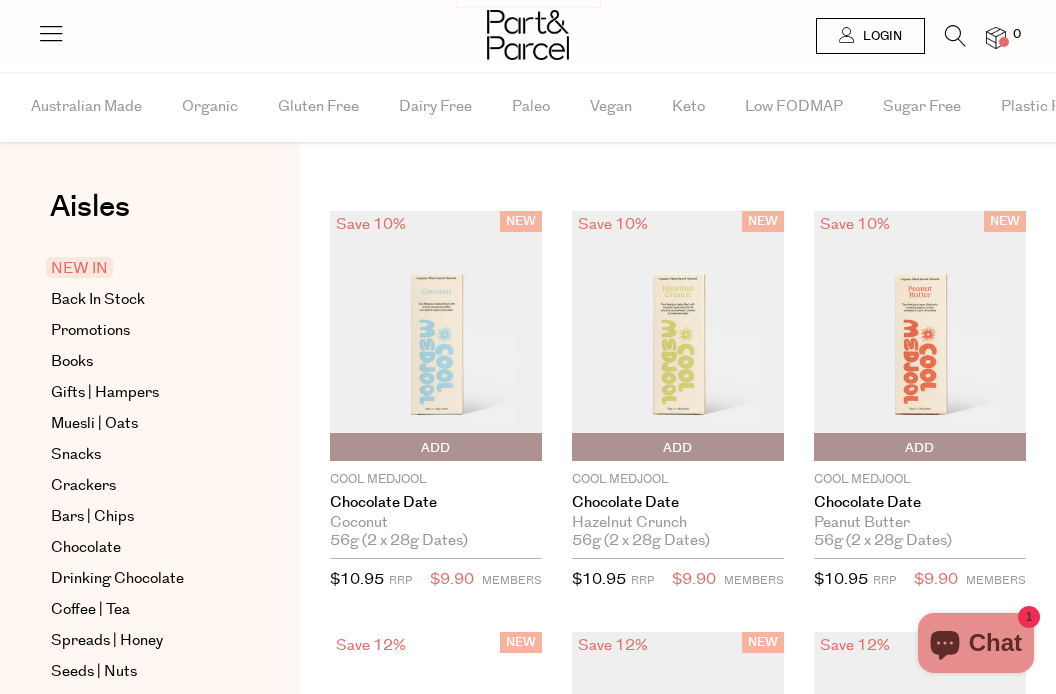 click at bounding box center [678, 336] 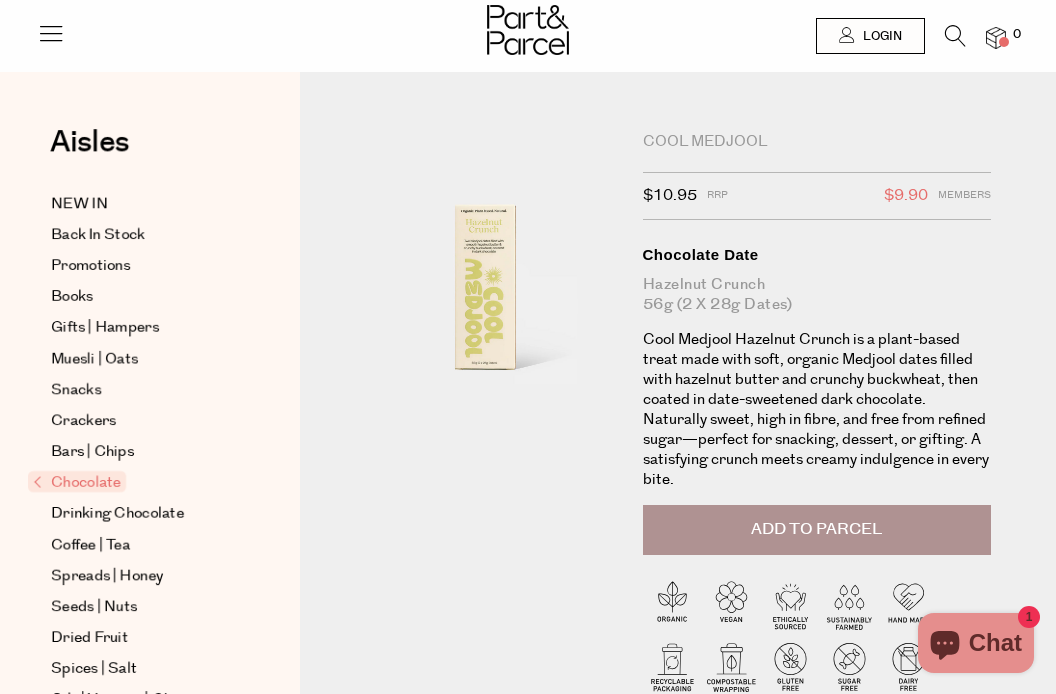 scroll, scrollTop: 0, scrollLeft: 0, axis: both 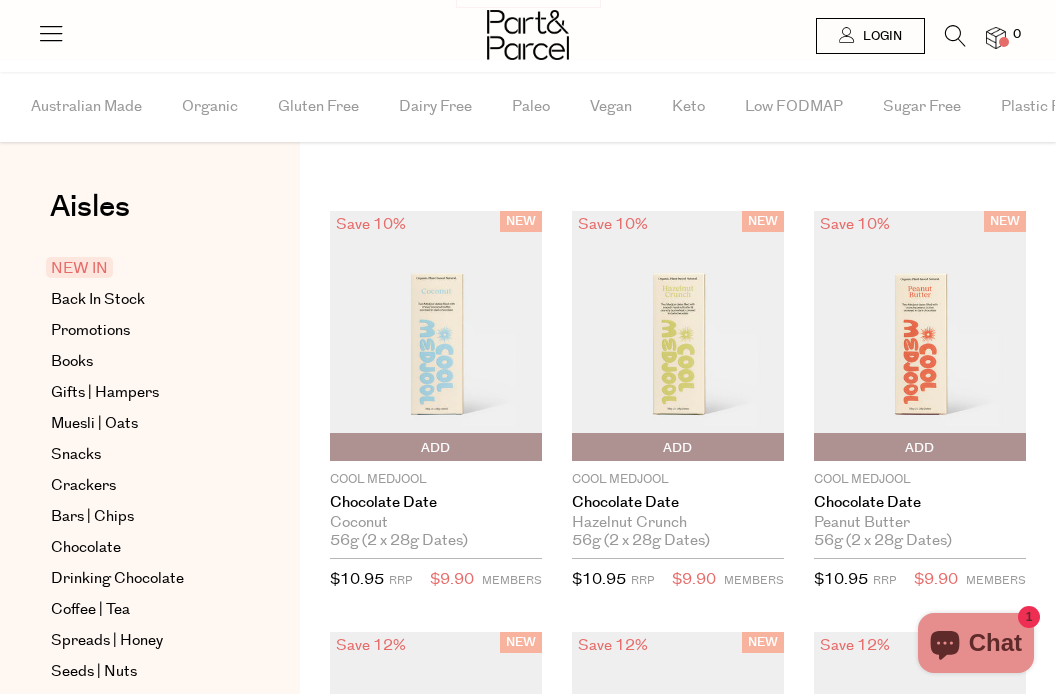 click at bounding box center (920, 336) 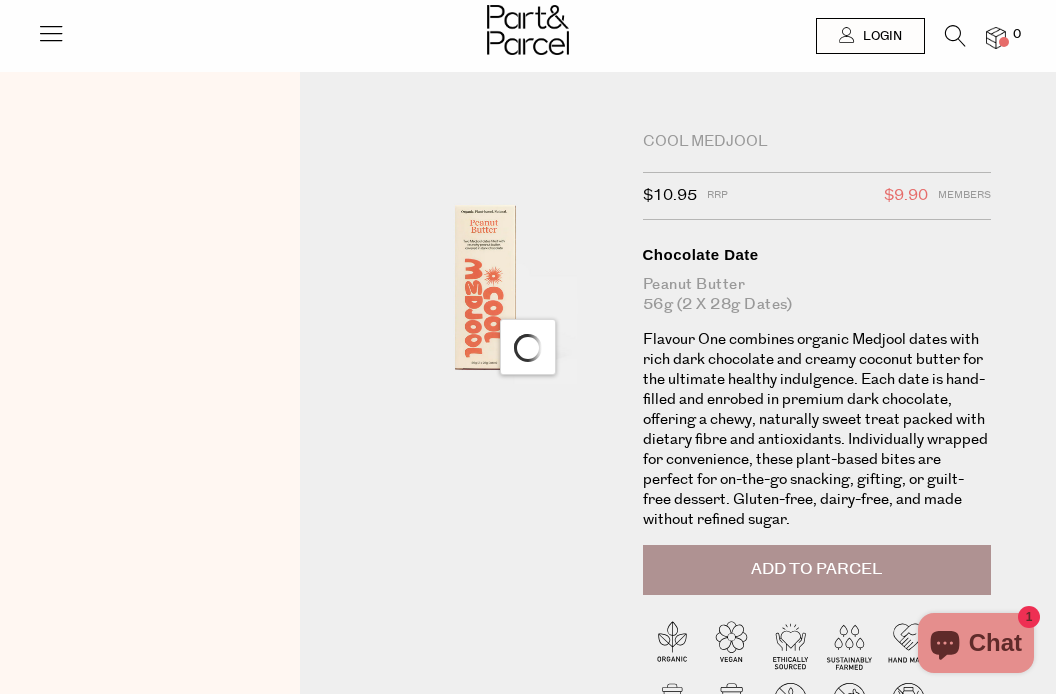 scroll, scrollTop: 0, scrollLeft: 0, axis: both 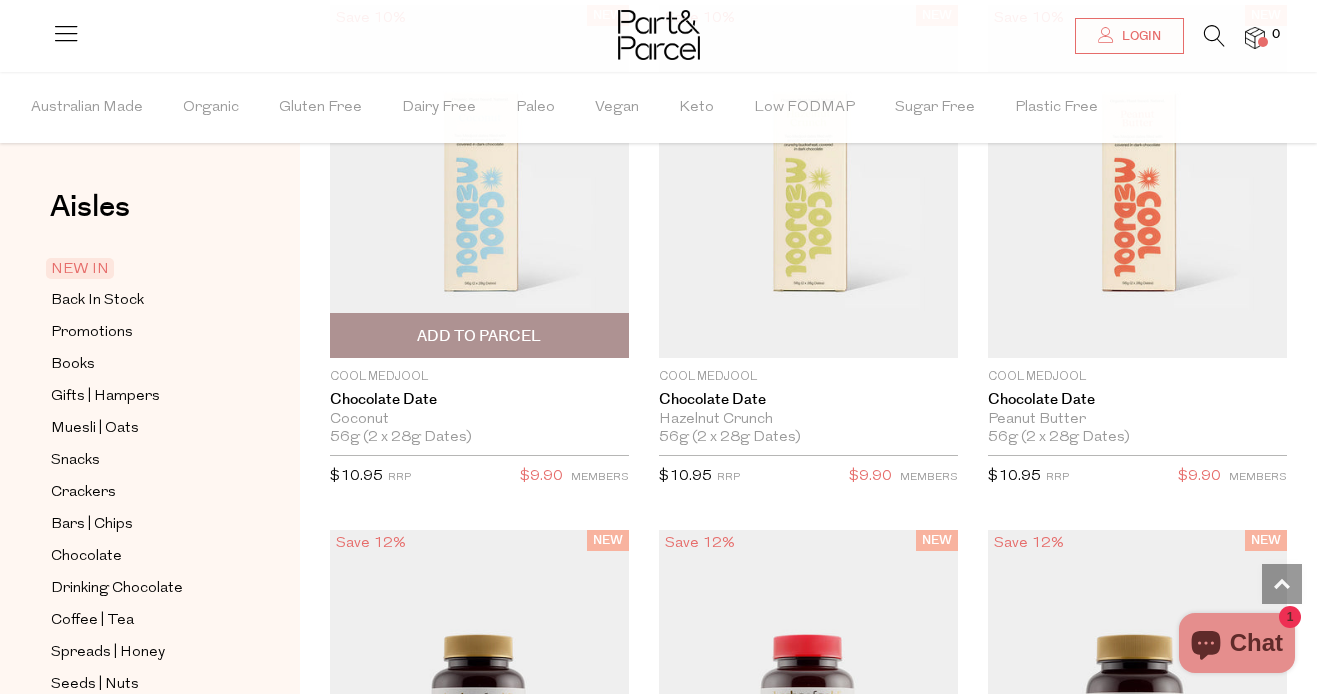 click at bounding box center (479, 181) 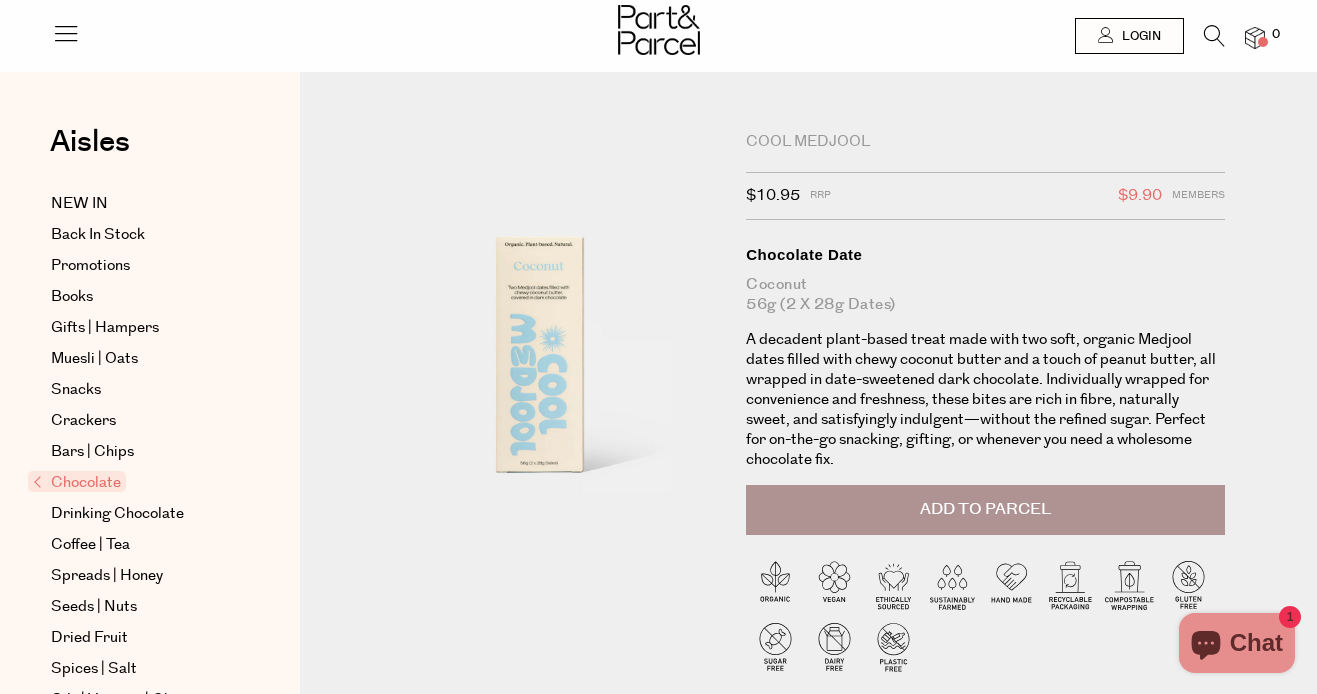 scroll, scrollTop: 0, scrollLeft: 0, axis: both 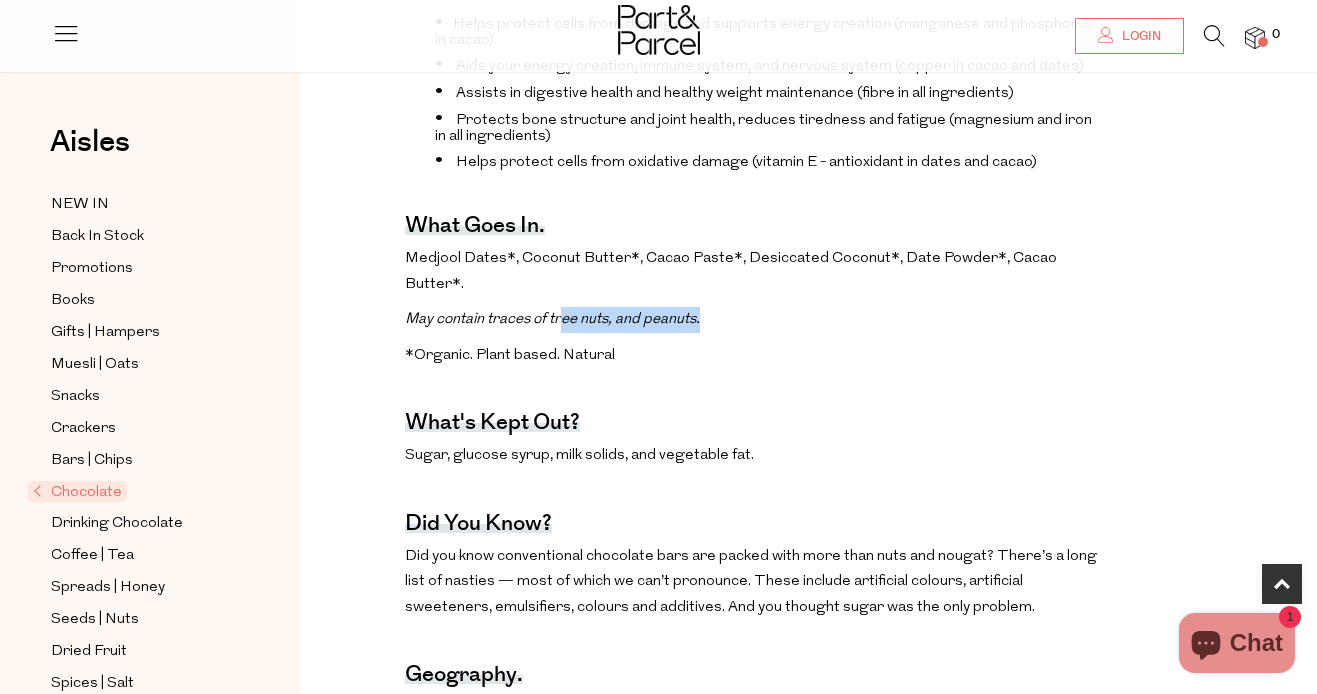 drag, startPoint x: 565, startPoint y: 296, endPoint x: 716, endPoint y: 308, distance: 151.47607 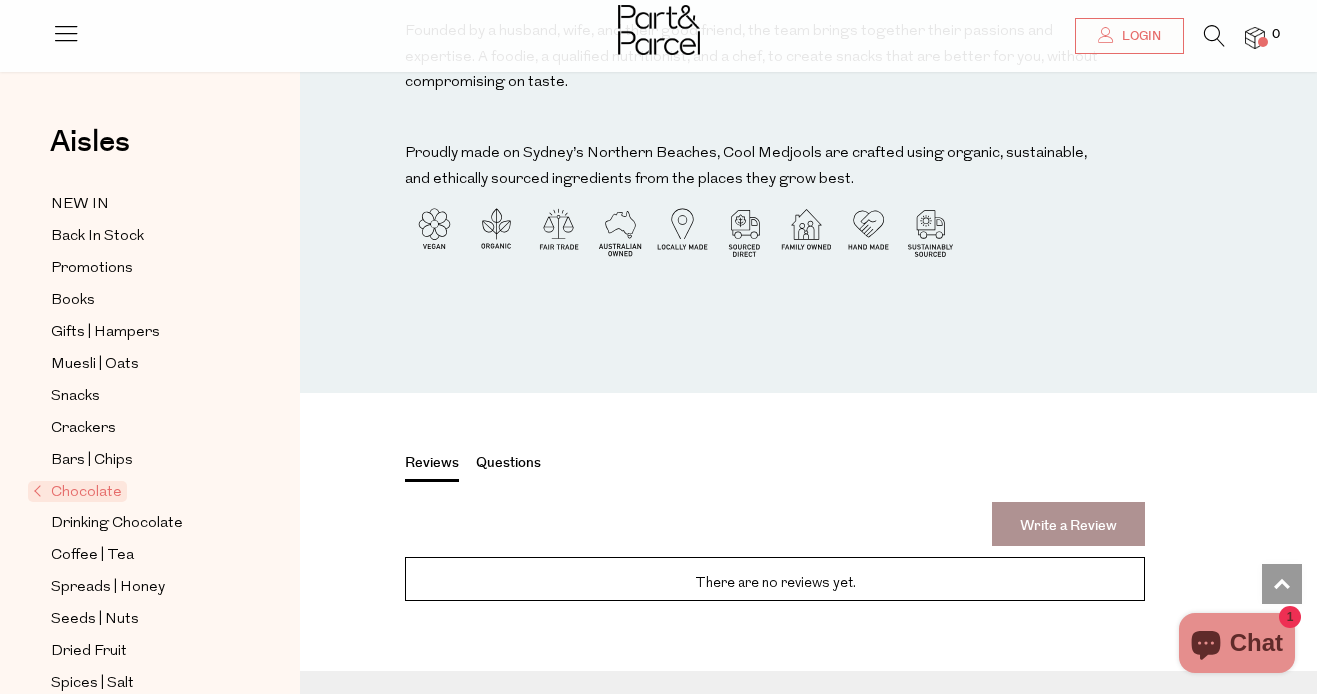scroll, scrollTop: 2043, scrollLeft: 0, axis: vertical 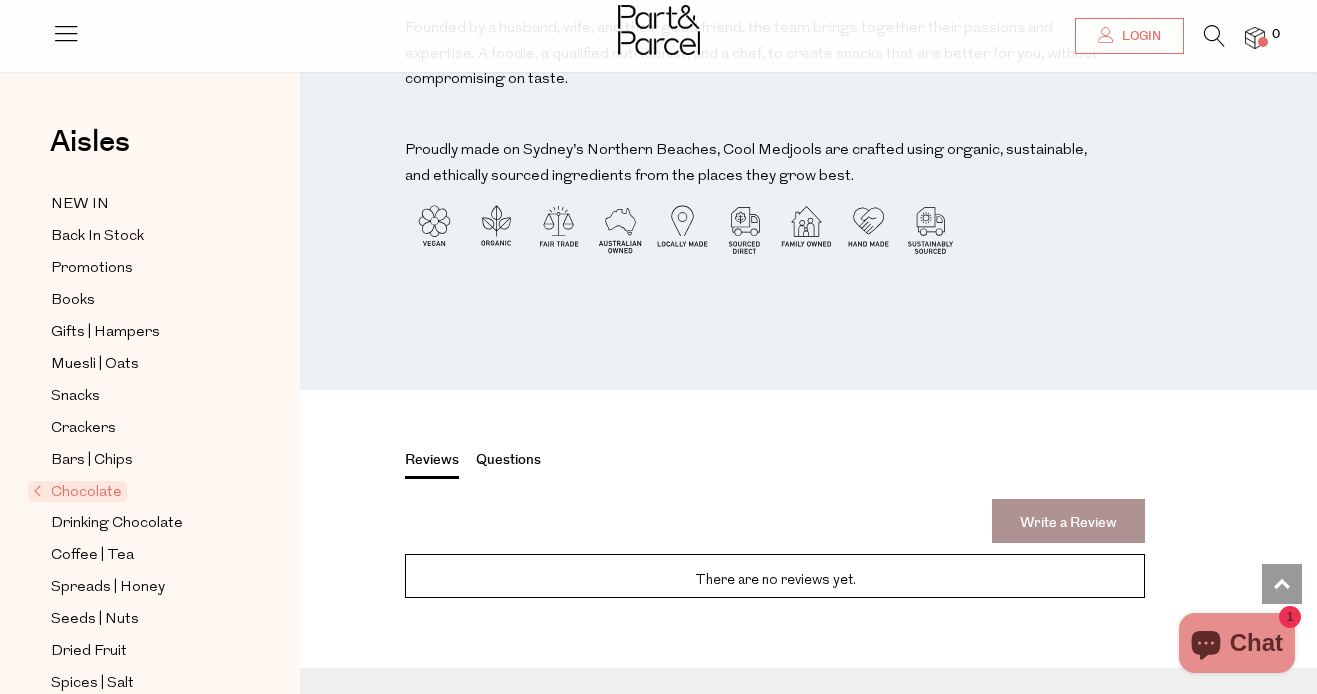 click at bounding box center [744, 228] 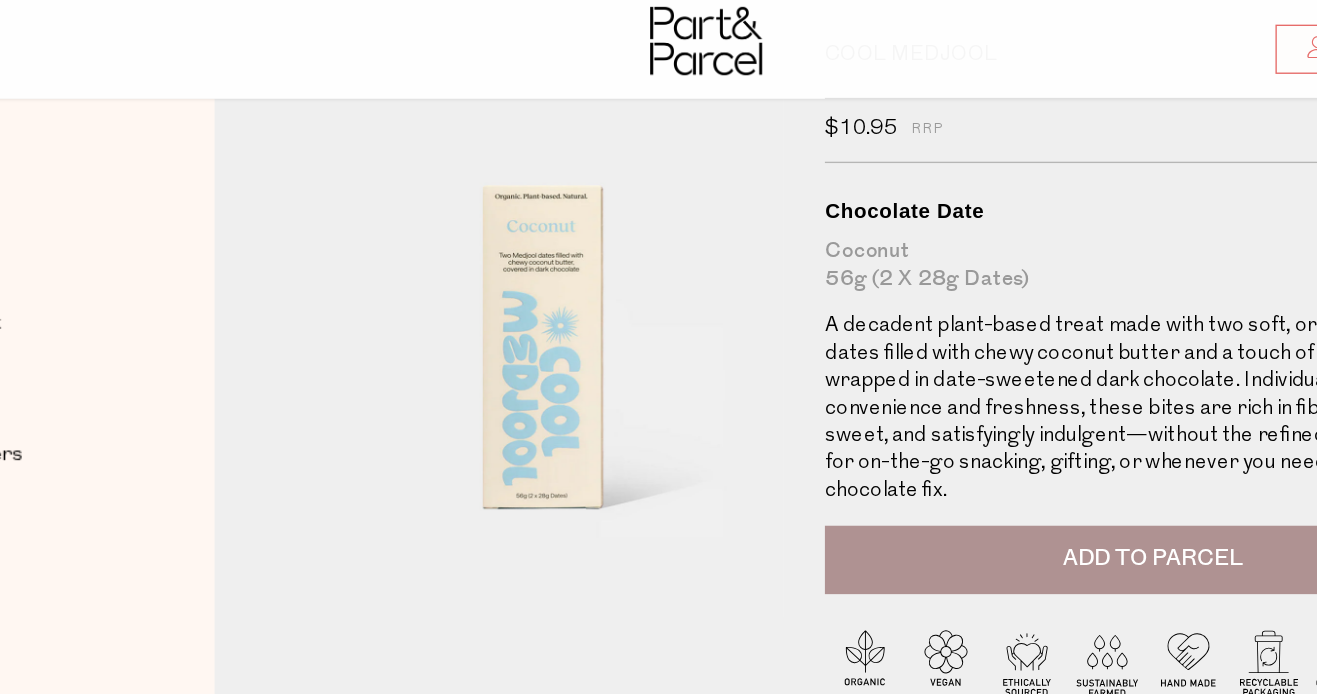 scroll, scrollTop: 0, scrollLeft: 0, axis: both 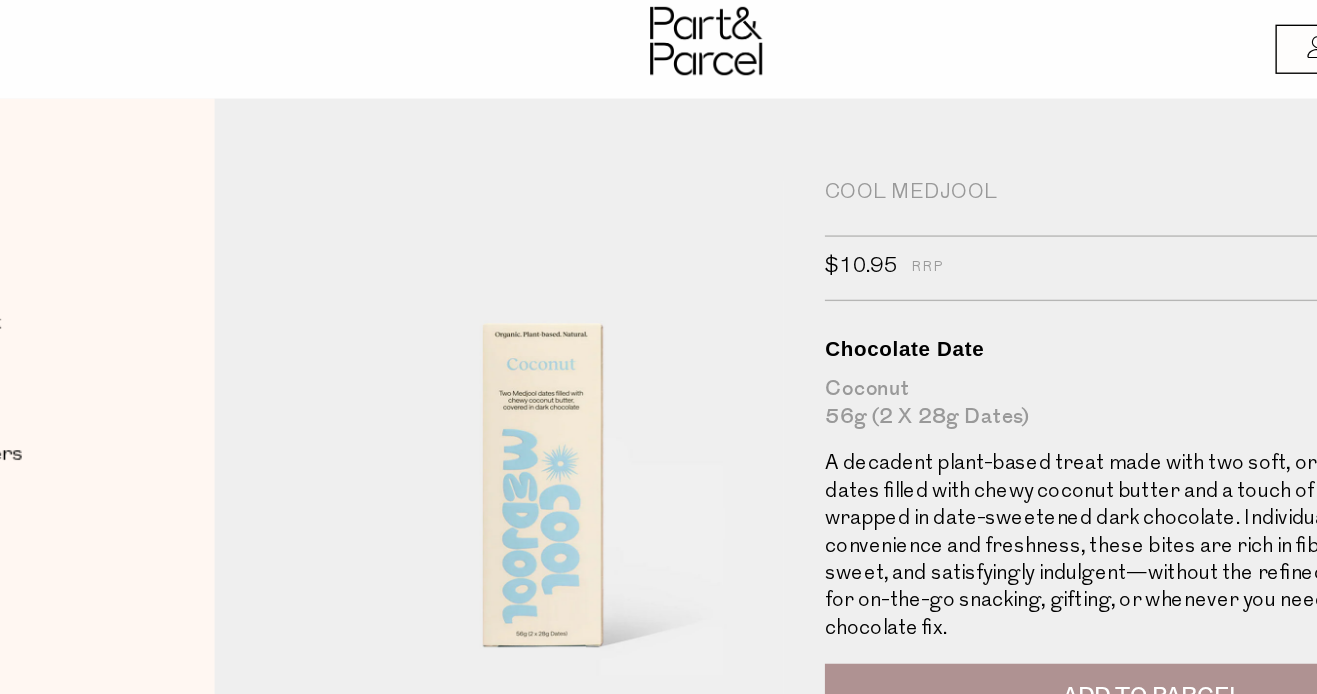 drag, startPoint x: 827, startPoint y: 219, endPoint x: 958, endPoint y: 2, distance: 253.47583 